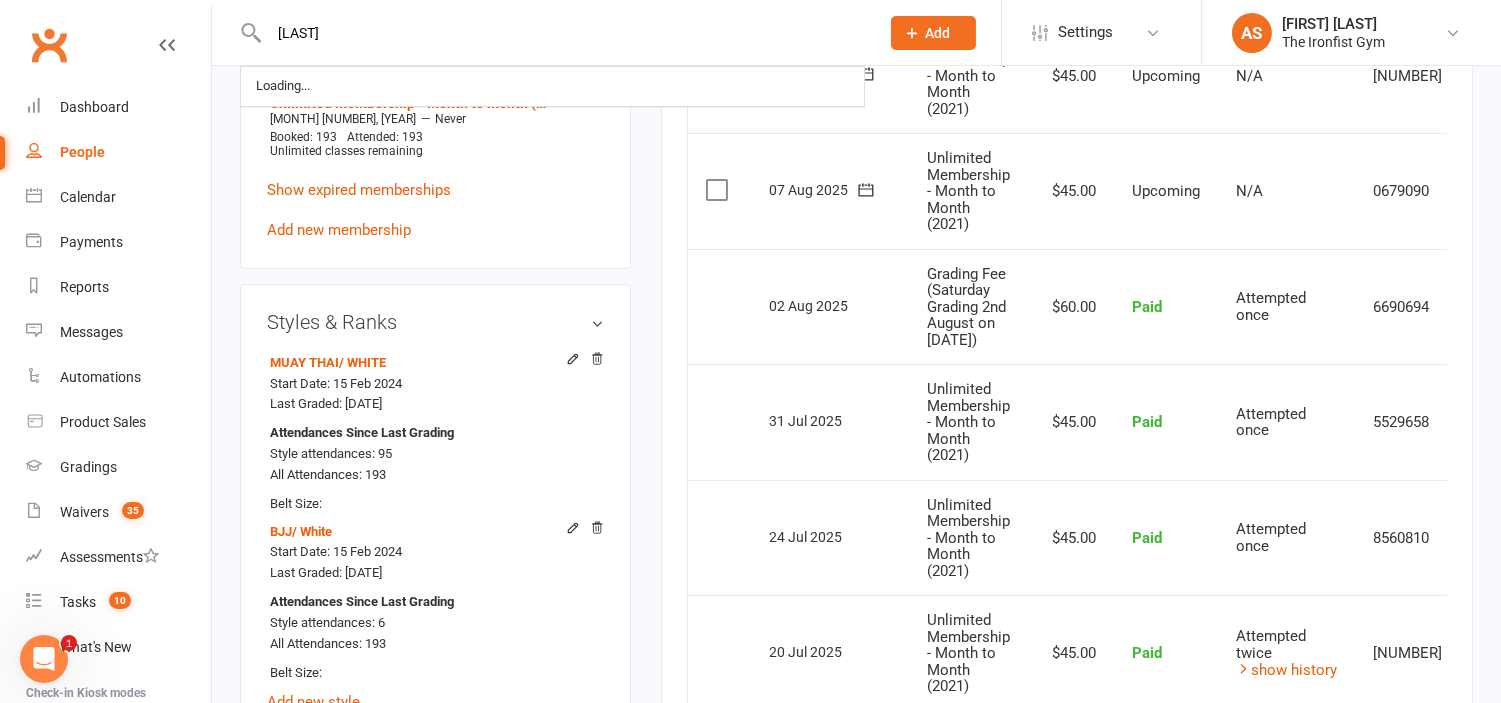 scroll, scrollTop: 836, scrollLeft: 0, axis: vertical 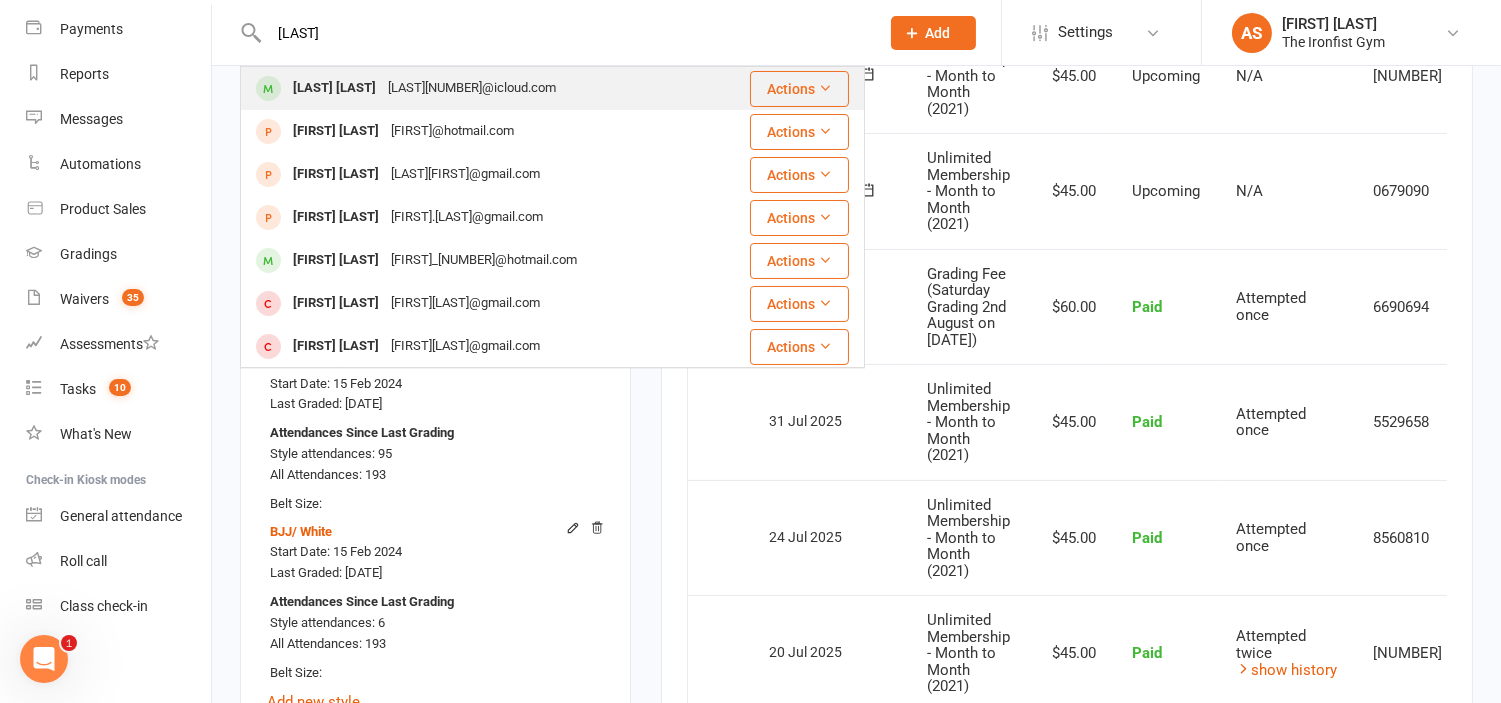 type on "[LAST]" 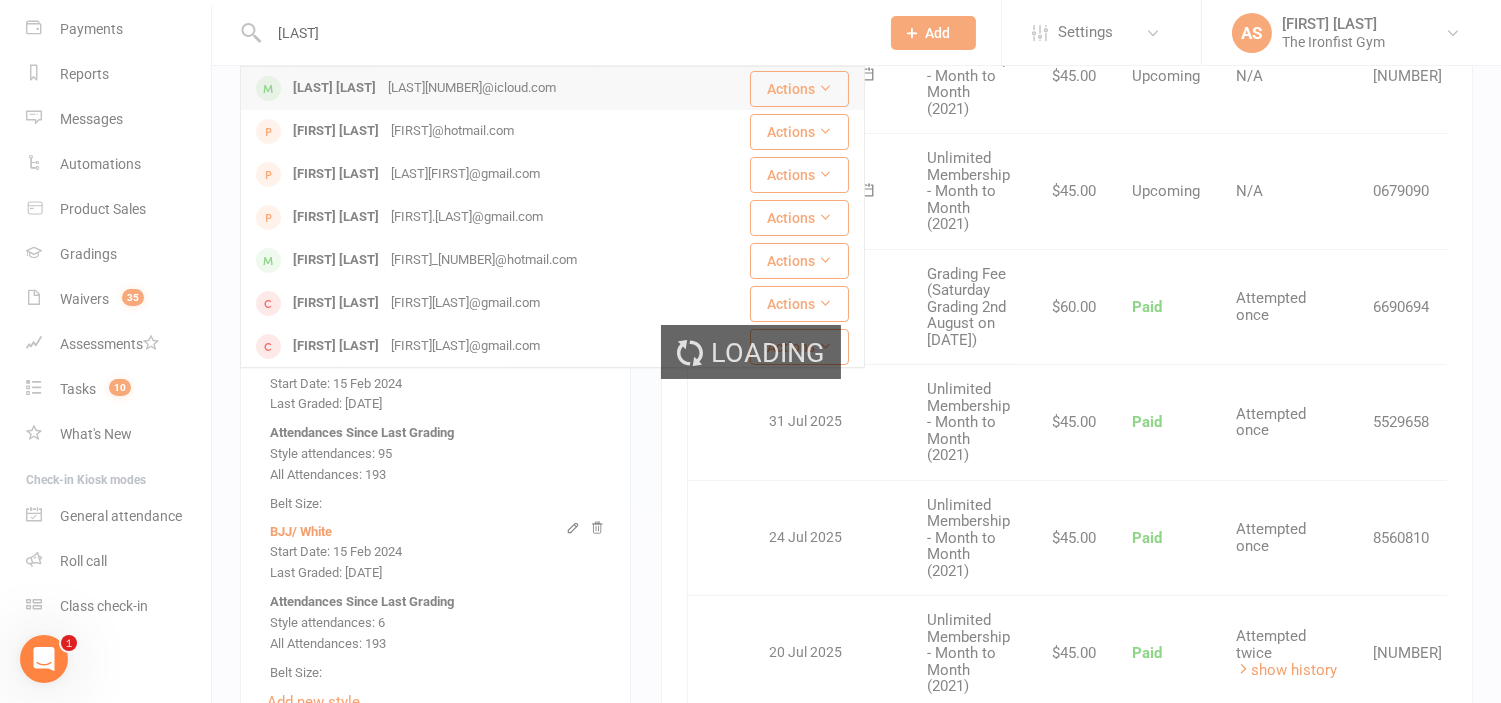 type 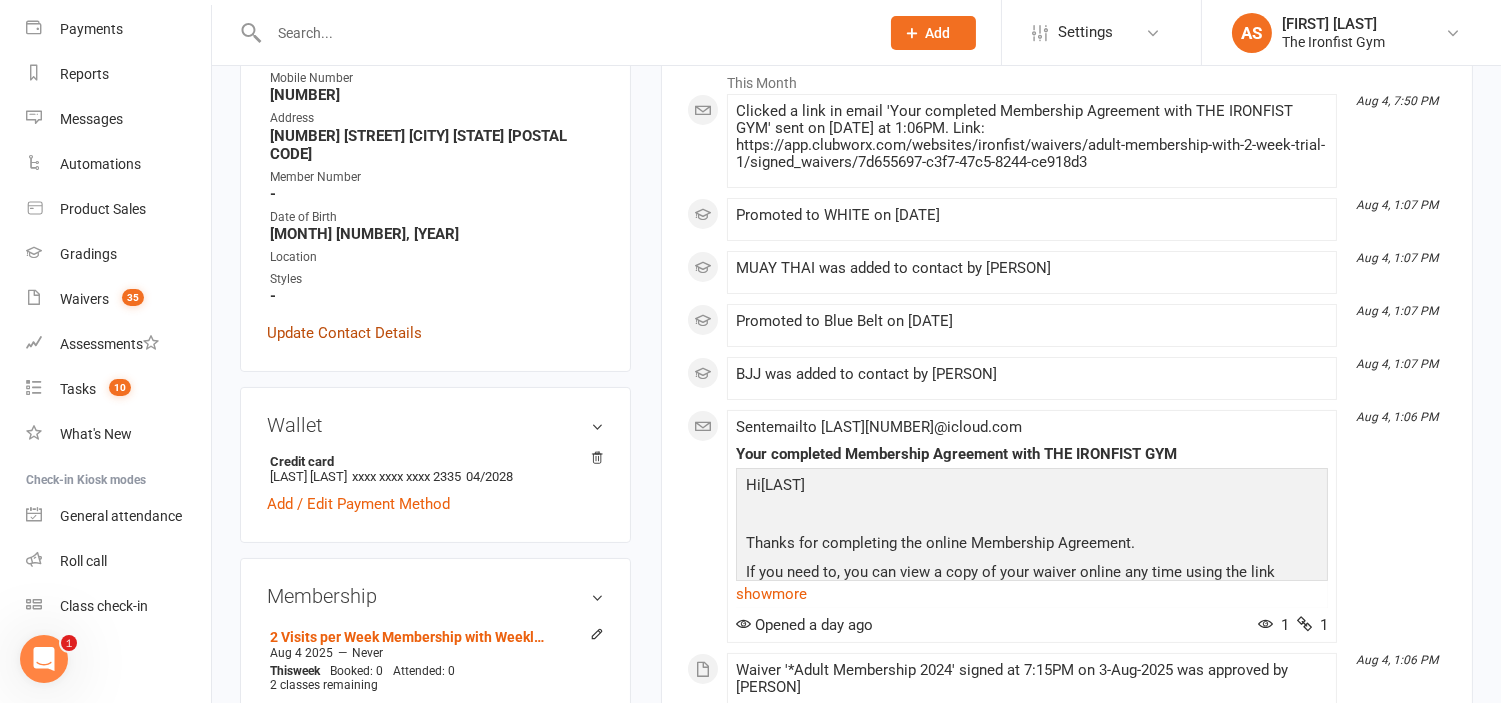 click on "Update Contact Details" at bounding box center (344, 333) 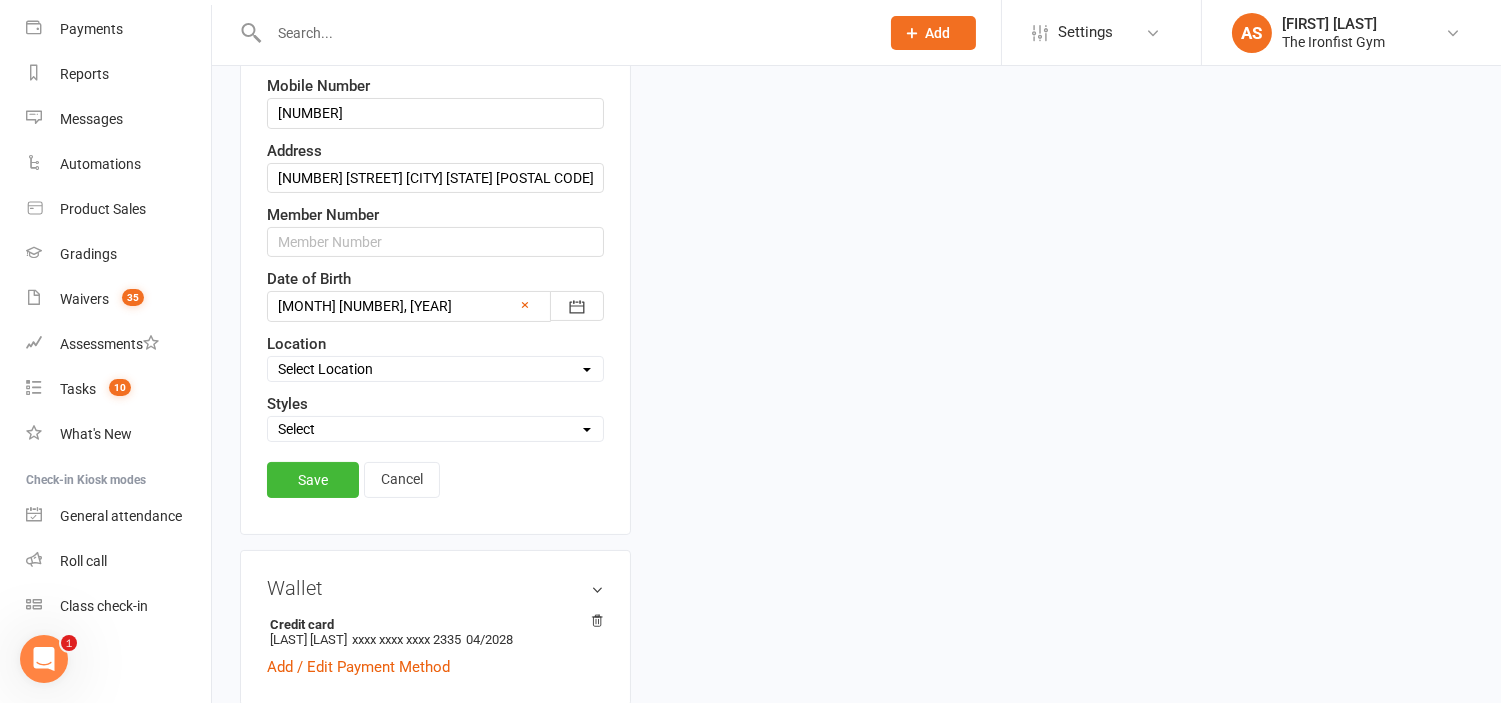 scroll, scrollTop: 561, scrollLeft: 0, axis: vertical 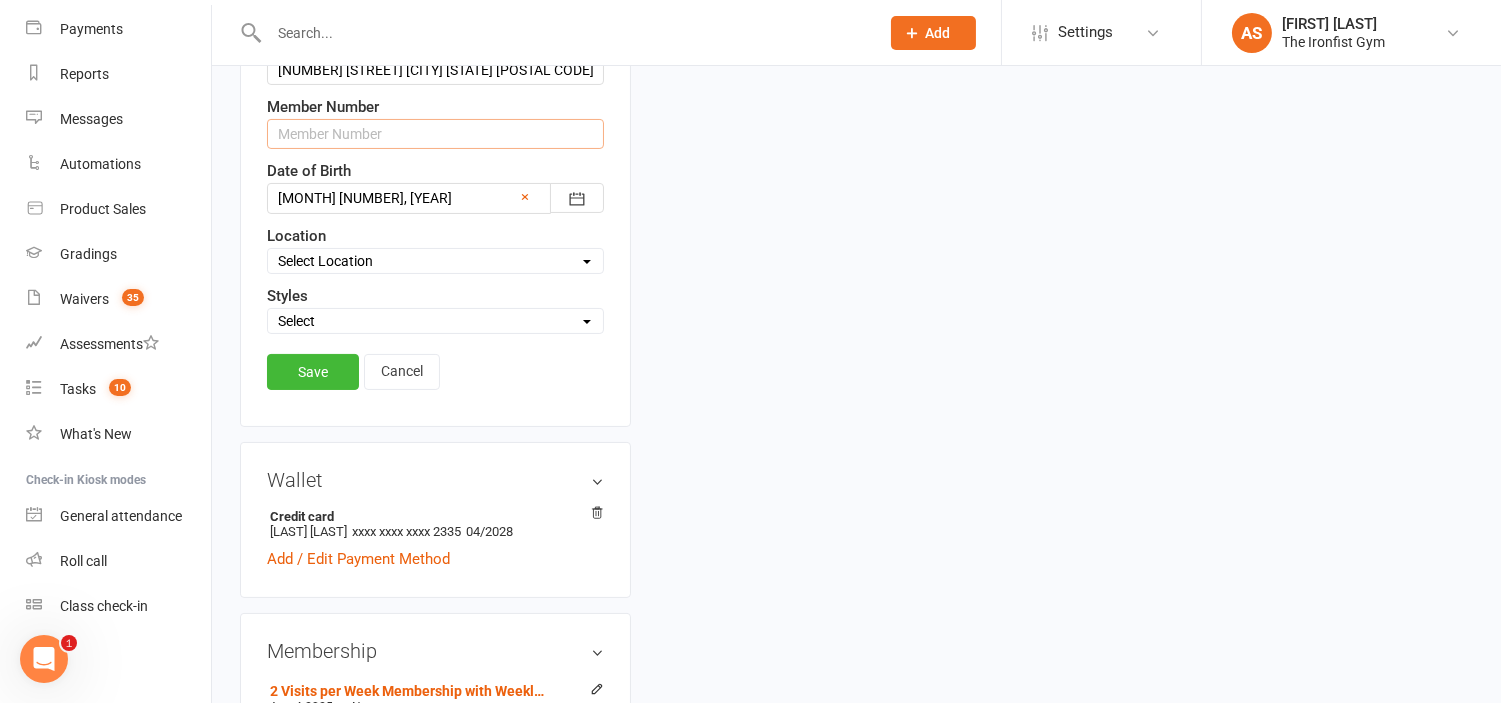 click at bounding box center (435, 134) 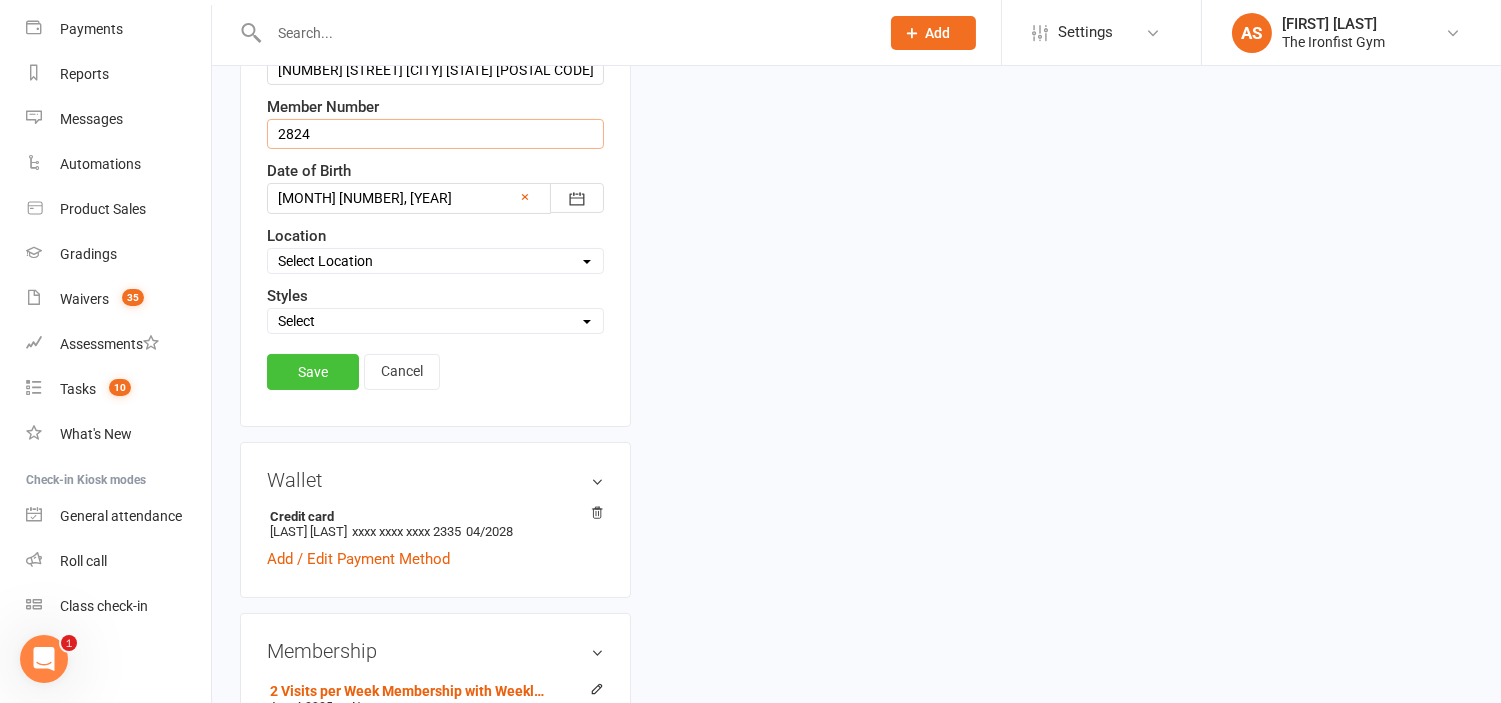 type on "2824" 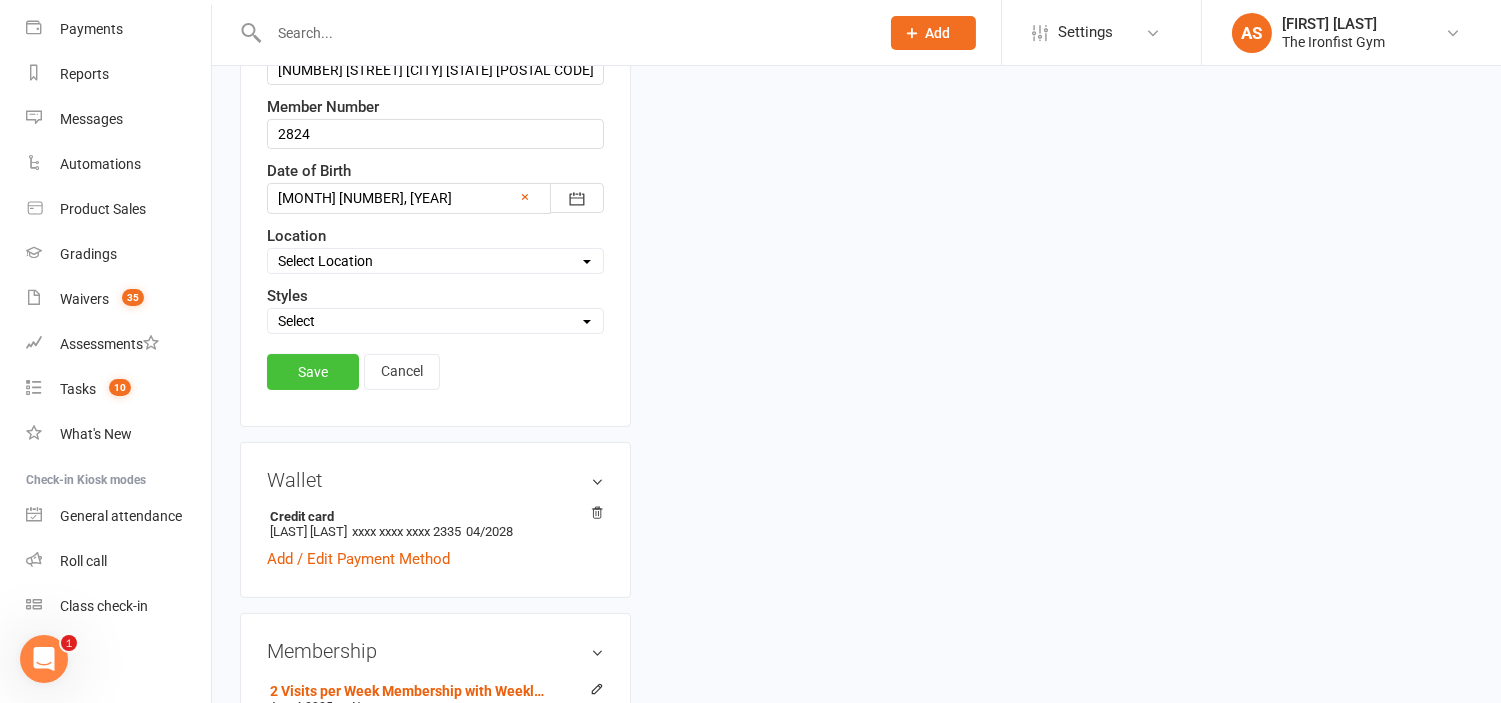 click on "Save" at bounding box center (313, 372) 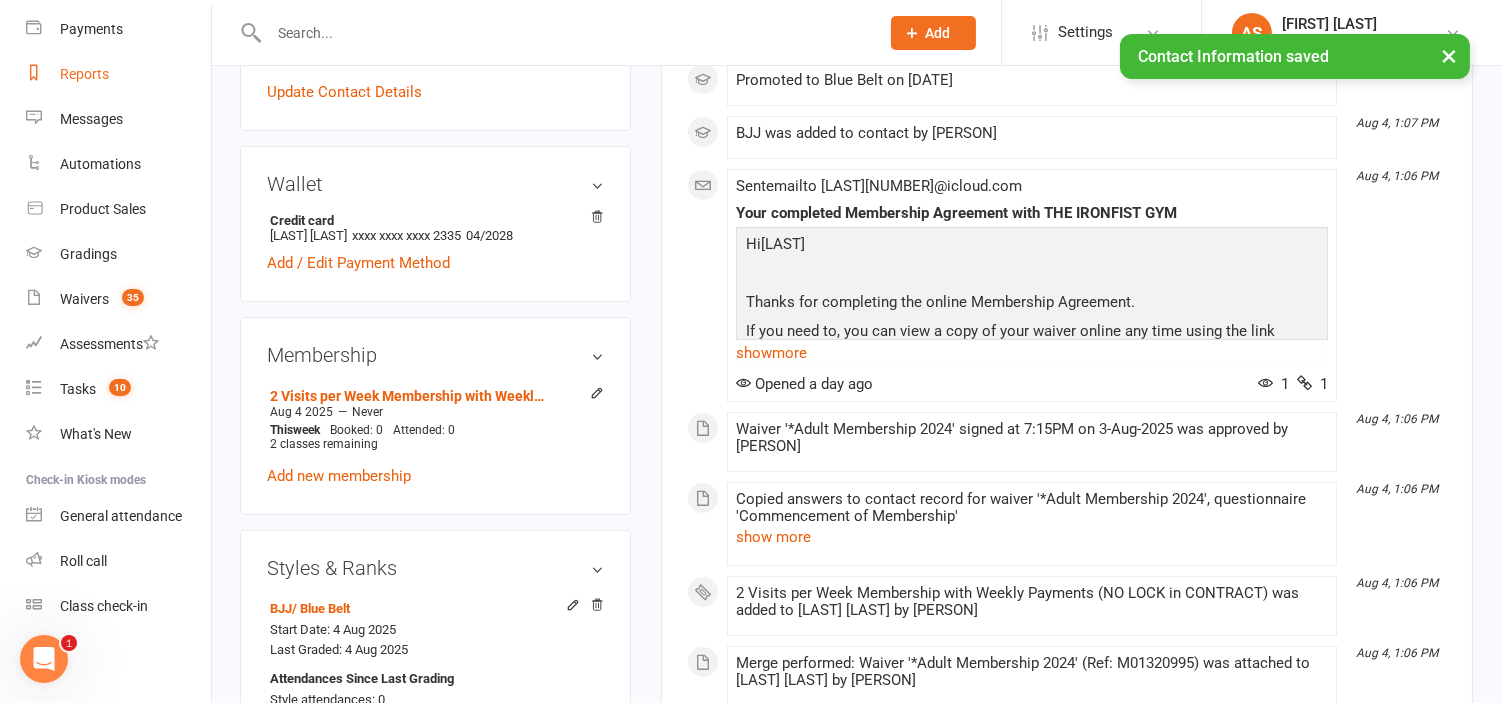 scroll, scrollTop: 0, scrollLeft: 0, axis: both 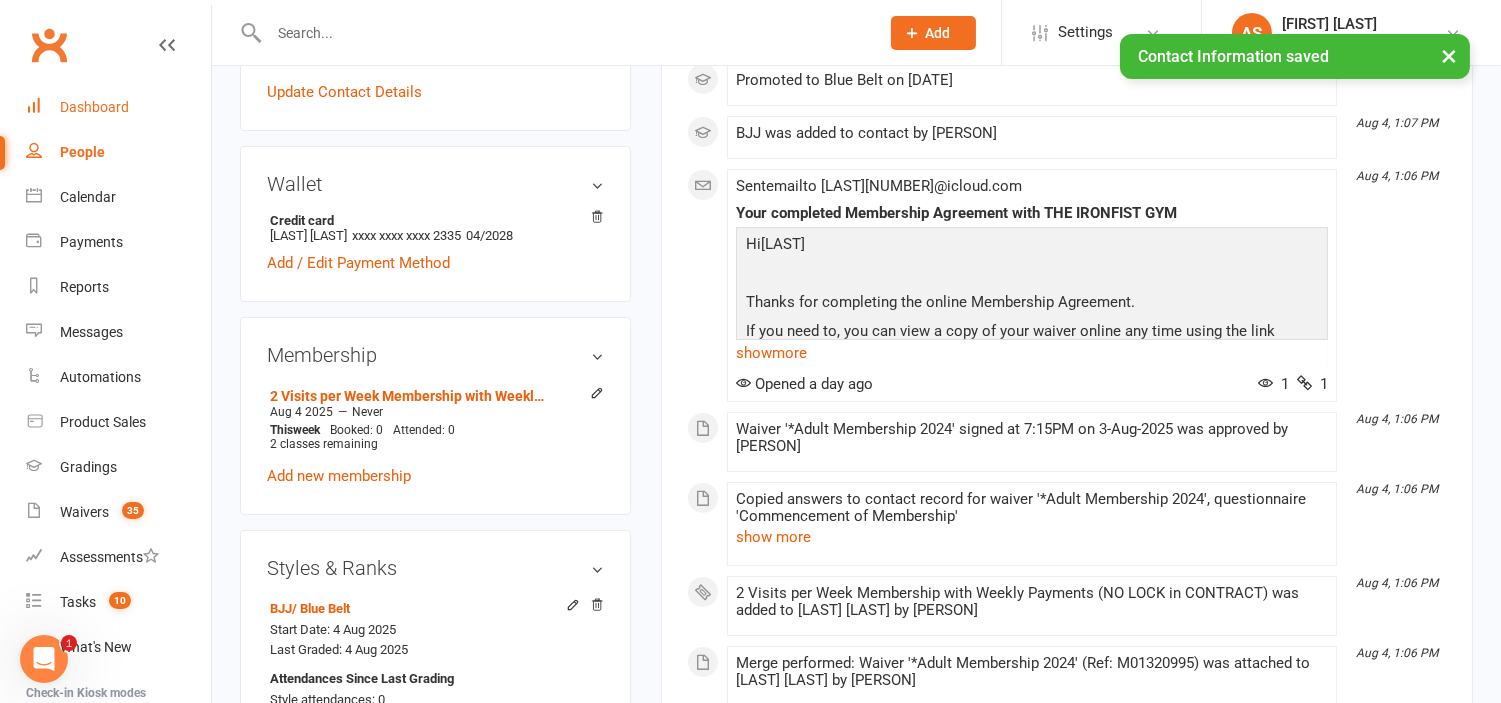 click on "Dashboard" at bounding box center (118, 107) 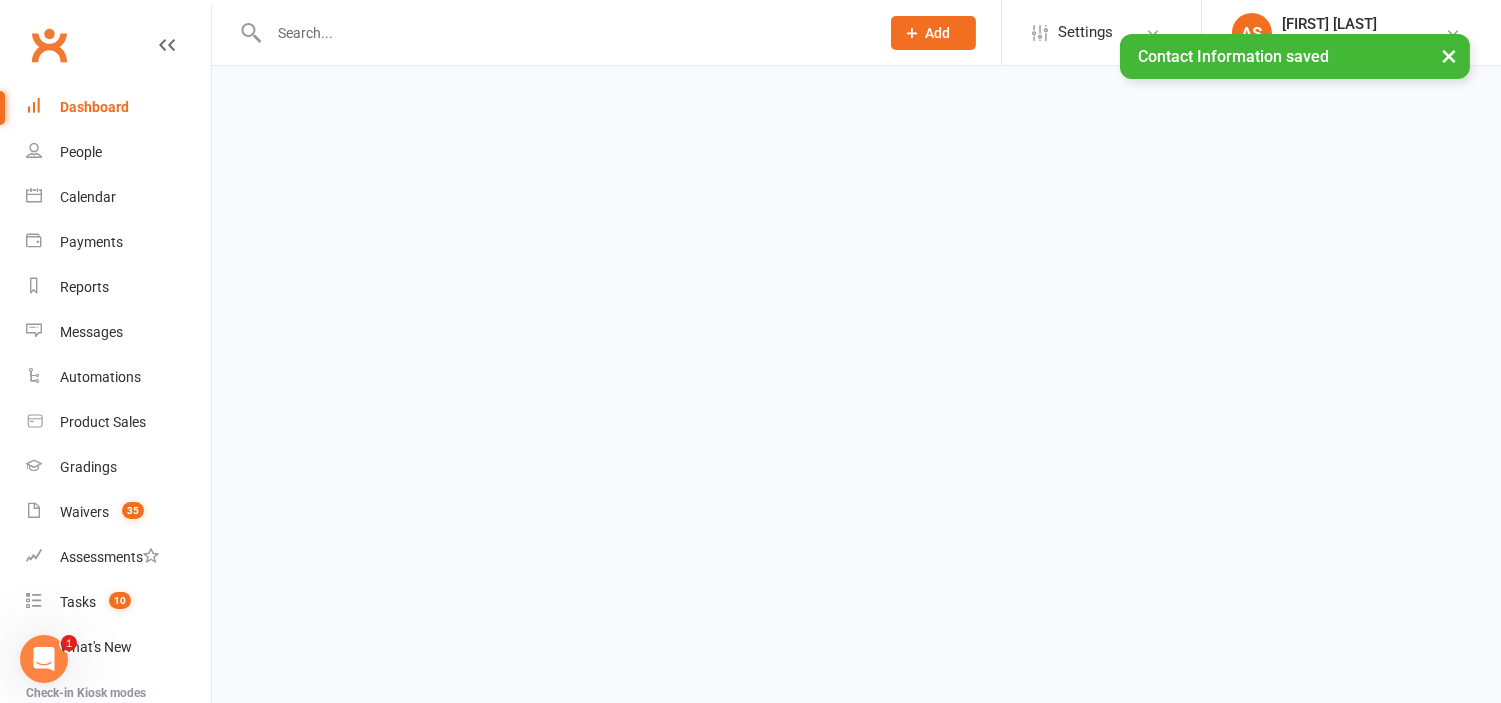scroll, scrollTop: 0, scrollLeft: 0, axis: both 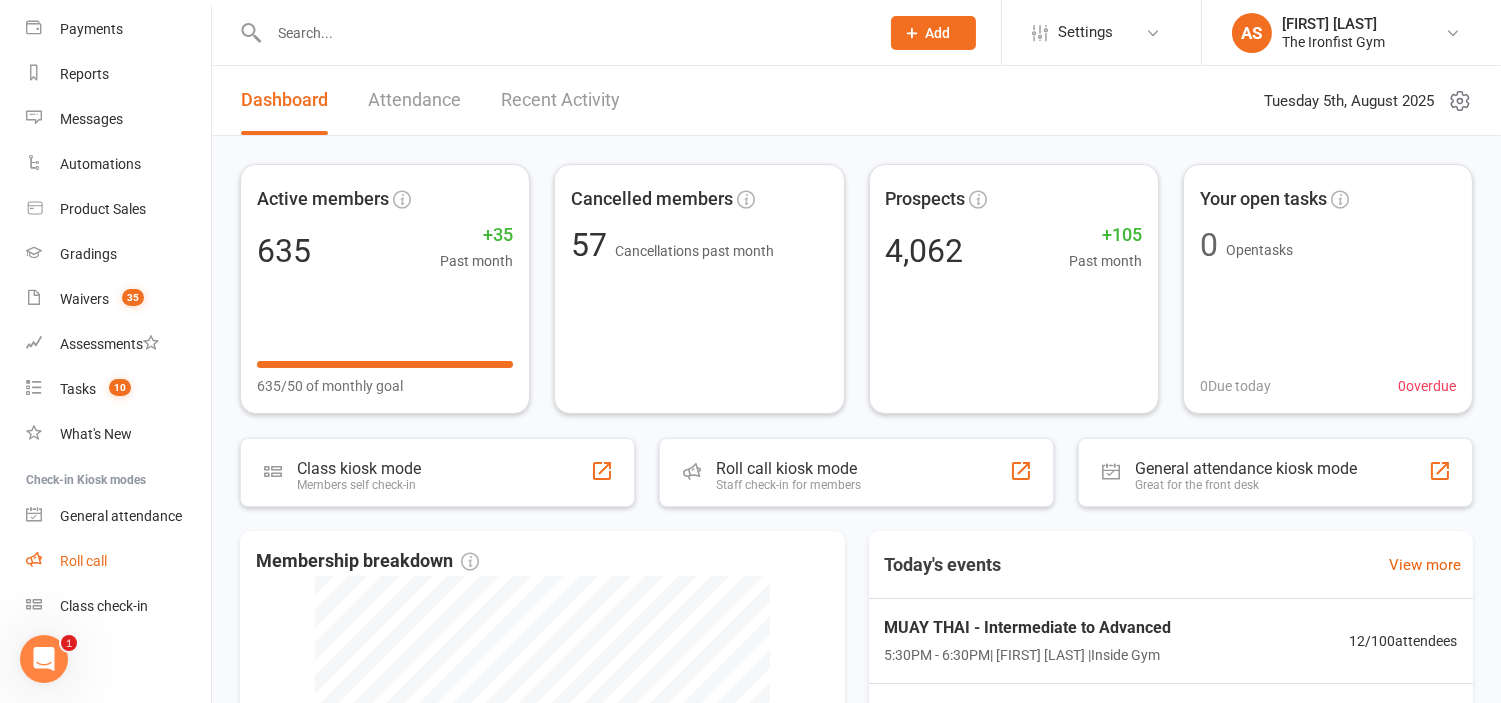click on "Roll call" at bounding box center [118, 561] 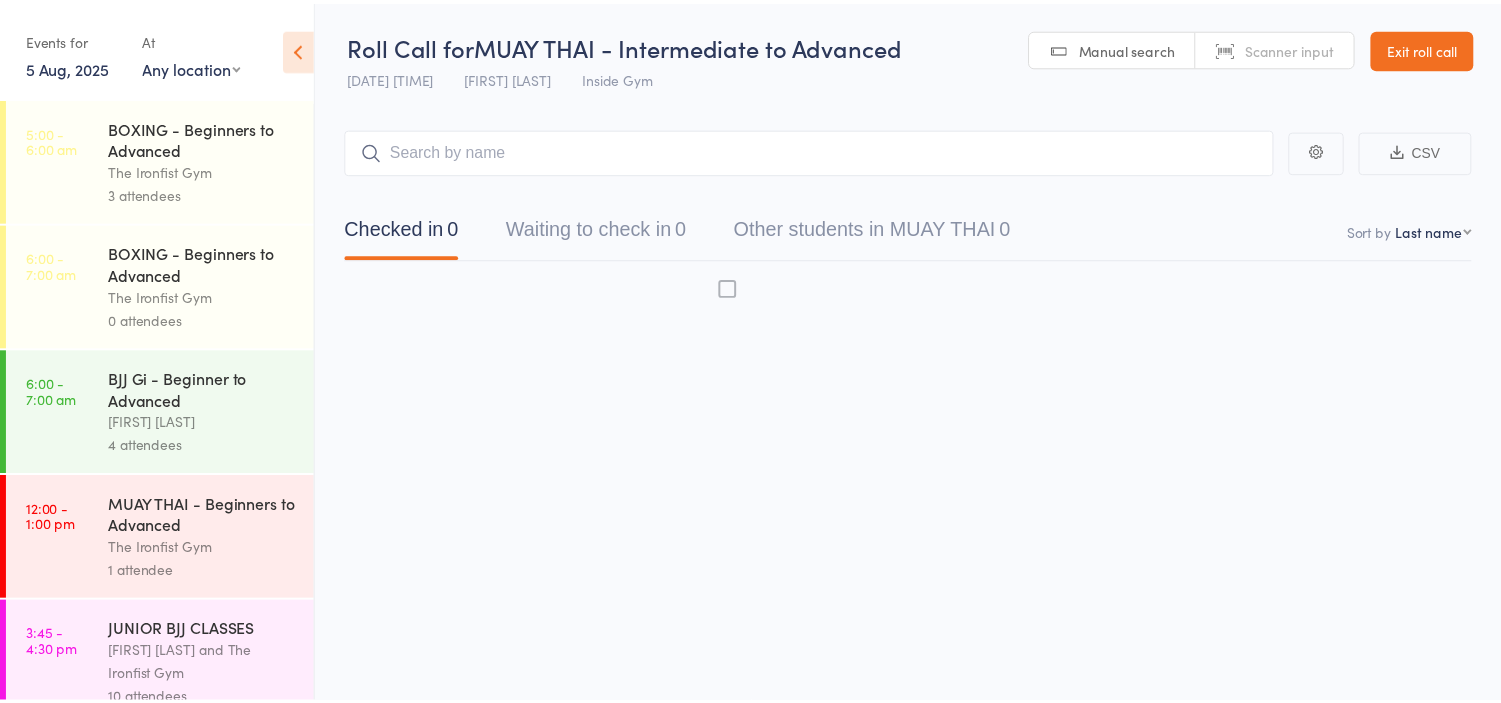 scroll, scrollTop: 0, scrollLeft: 0, axis: both 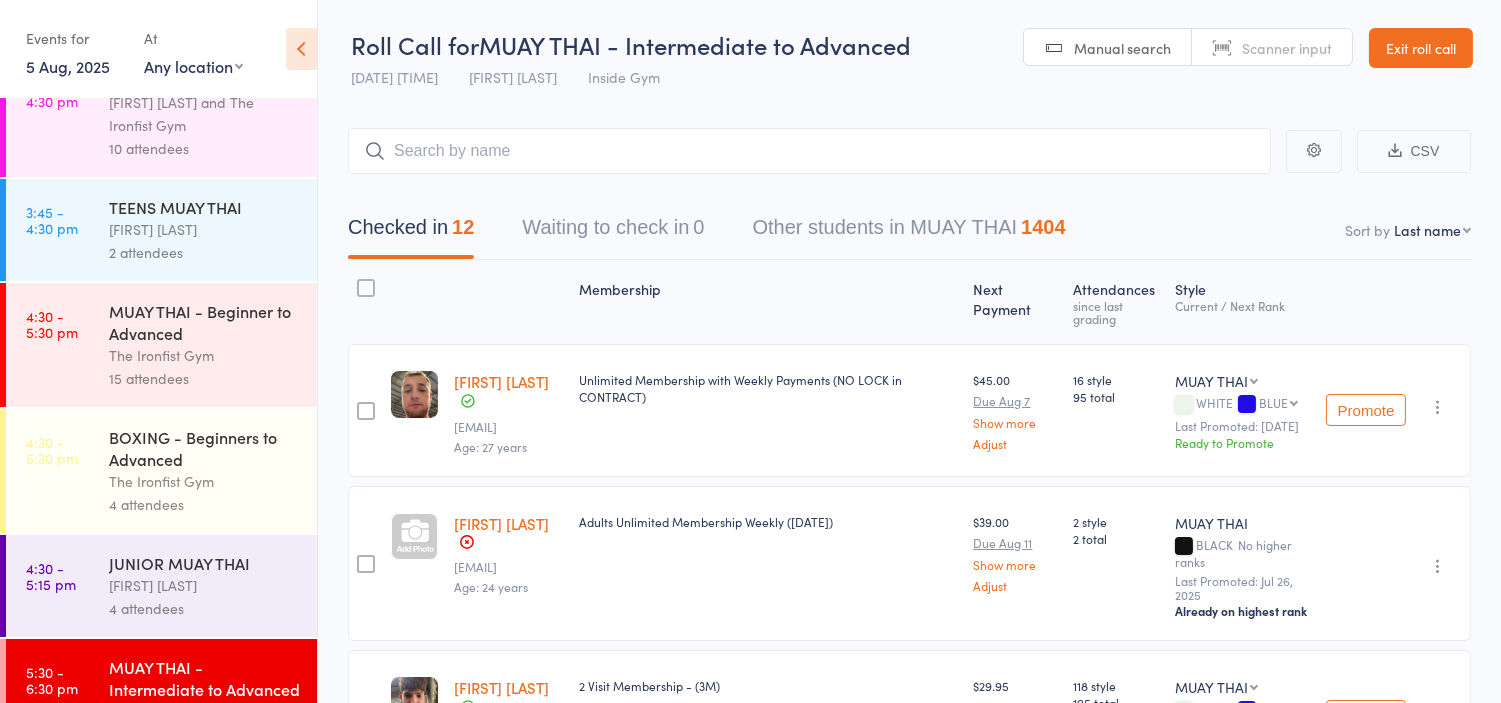 click on "BOXING - Beginners to Advanced" at bounding box center (204, 448) 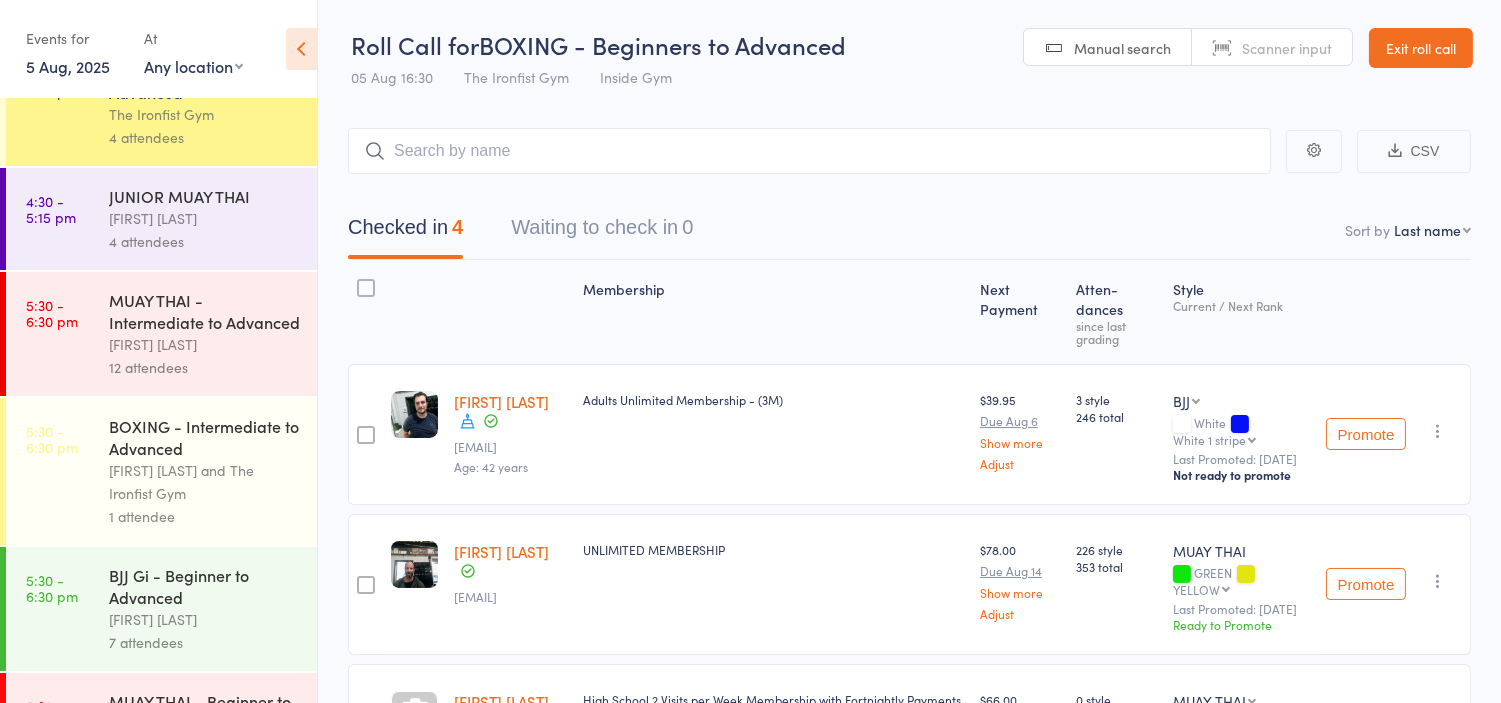 scroll, scrollTop: 1274, scrollLeft: 0, axis: vertical 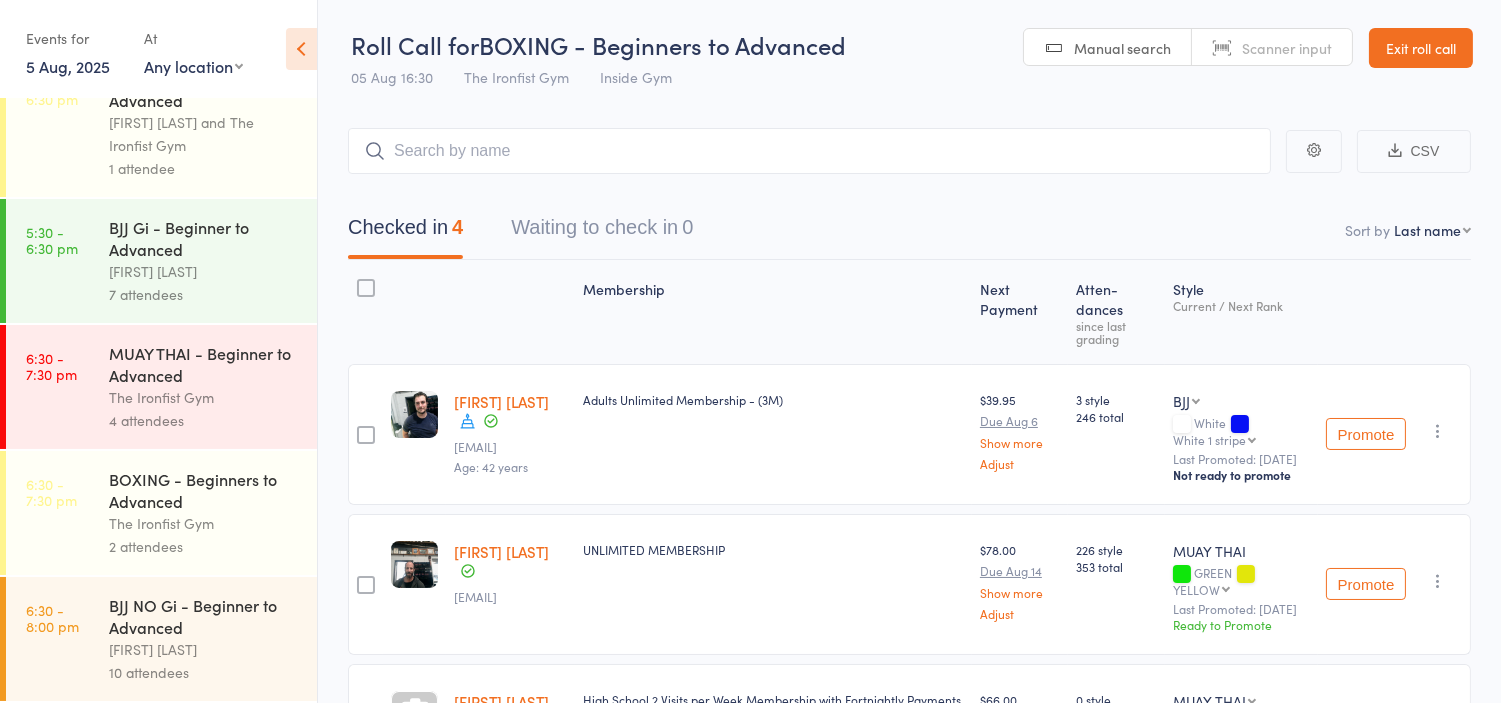 click on "The Ironfist Gym" at bounding box center (204, 397) 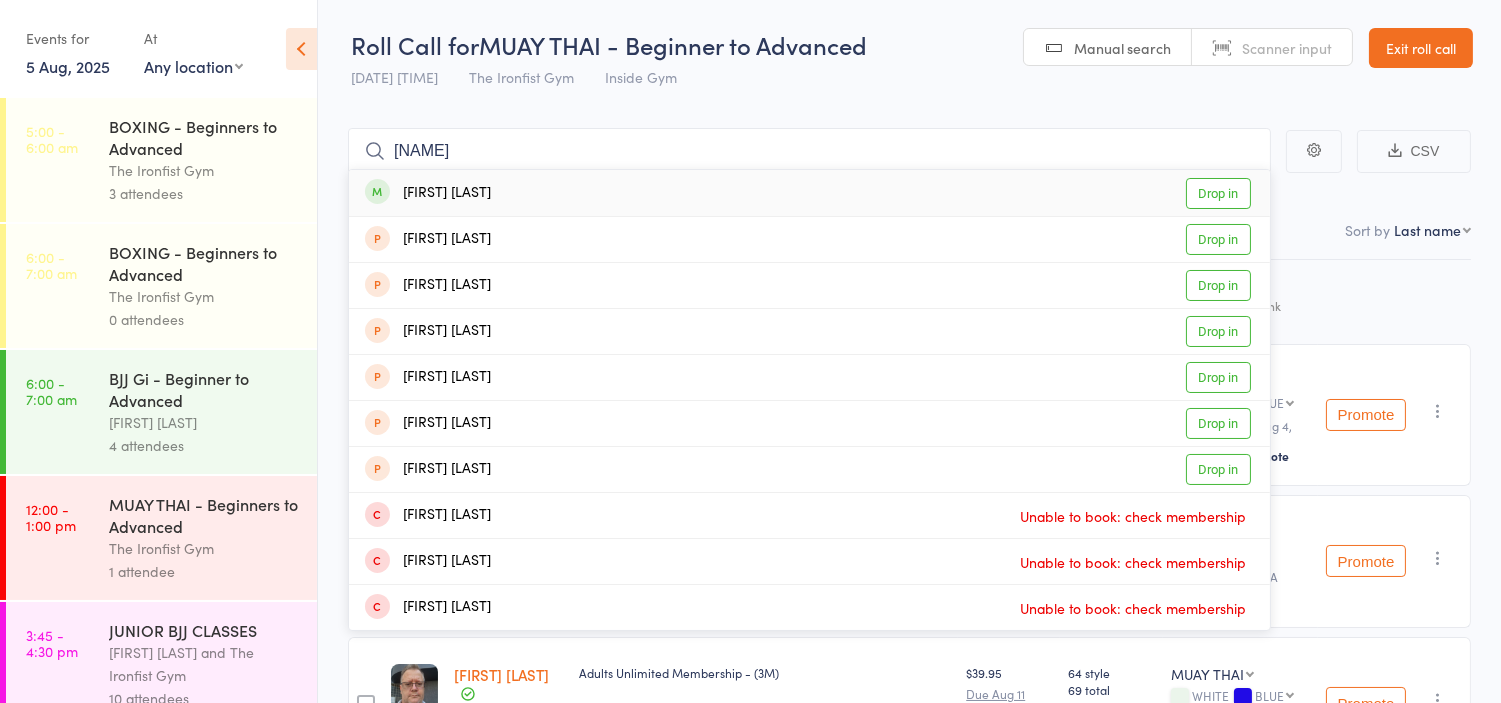 type on "mckeow" 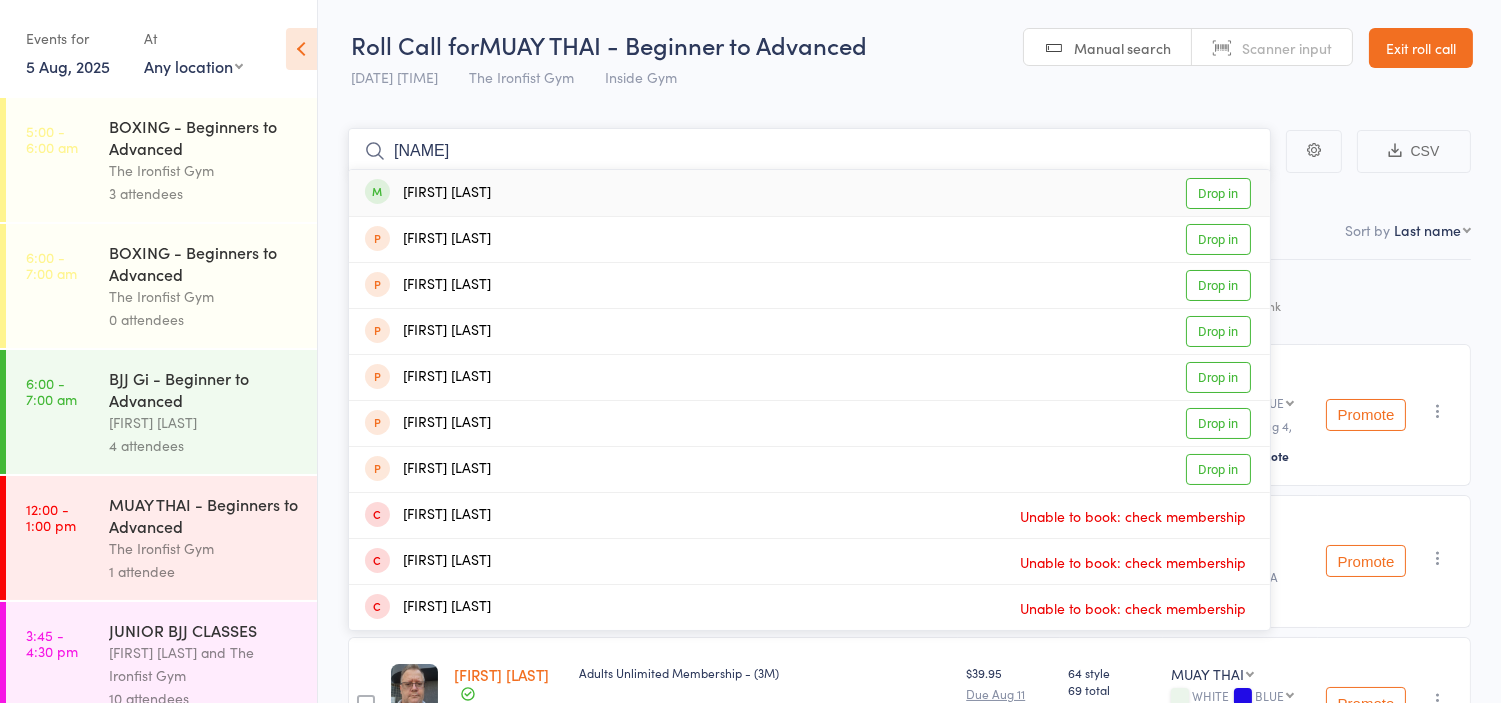 type 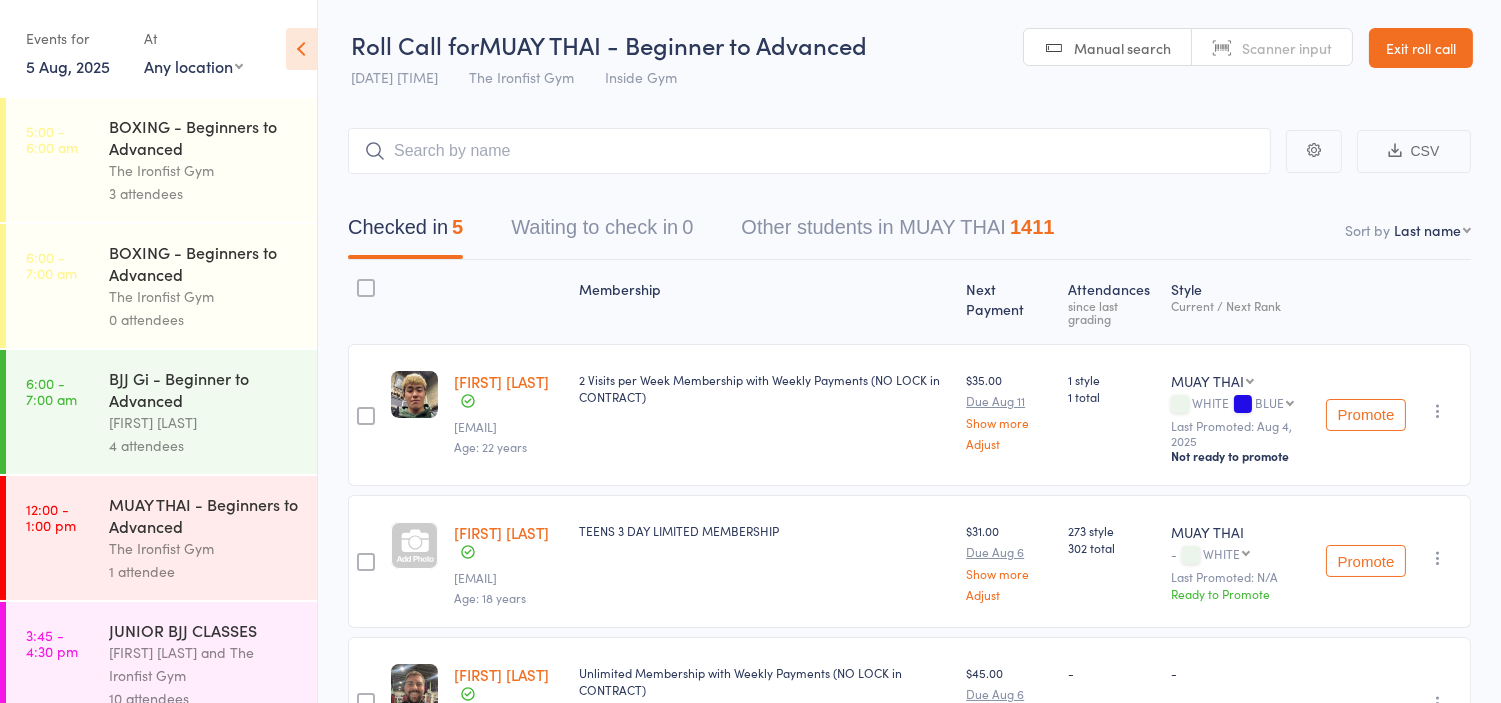 click on "Exit roll call" at bounding box center (1421, 48) 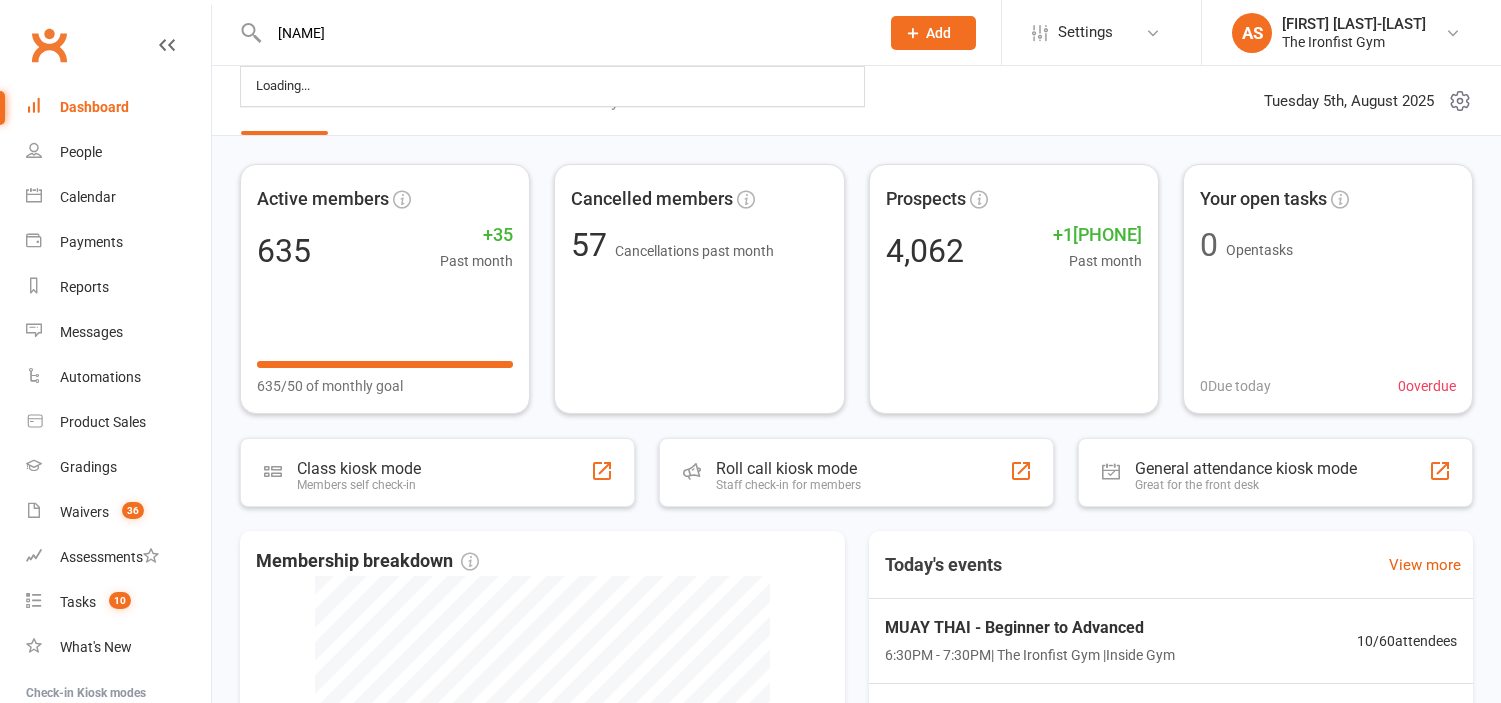 scroll, scrollTop: 0, scrollLeft: 0, axis: both 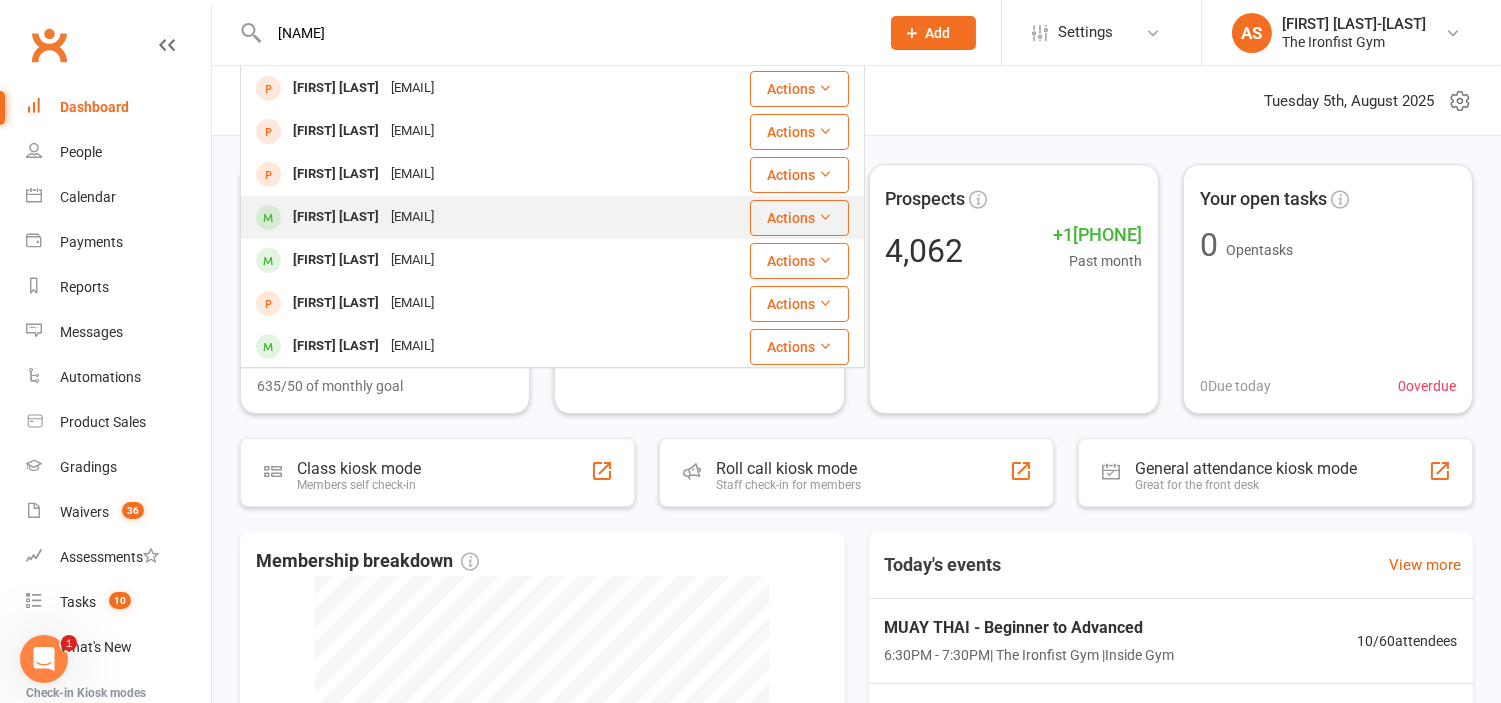 type on "lennox" 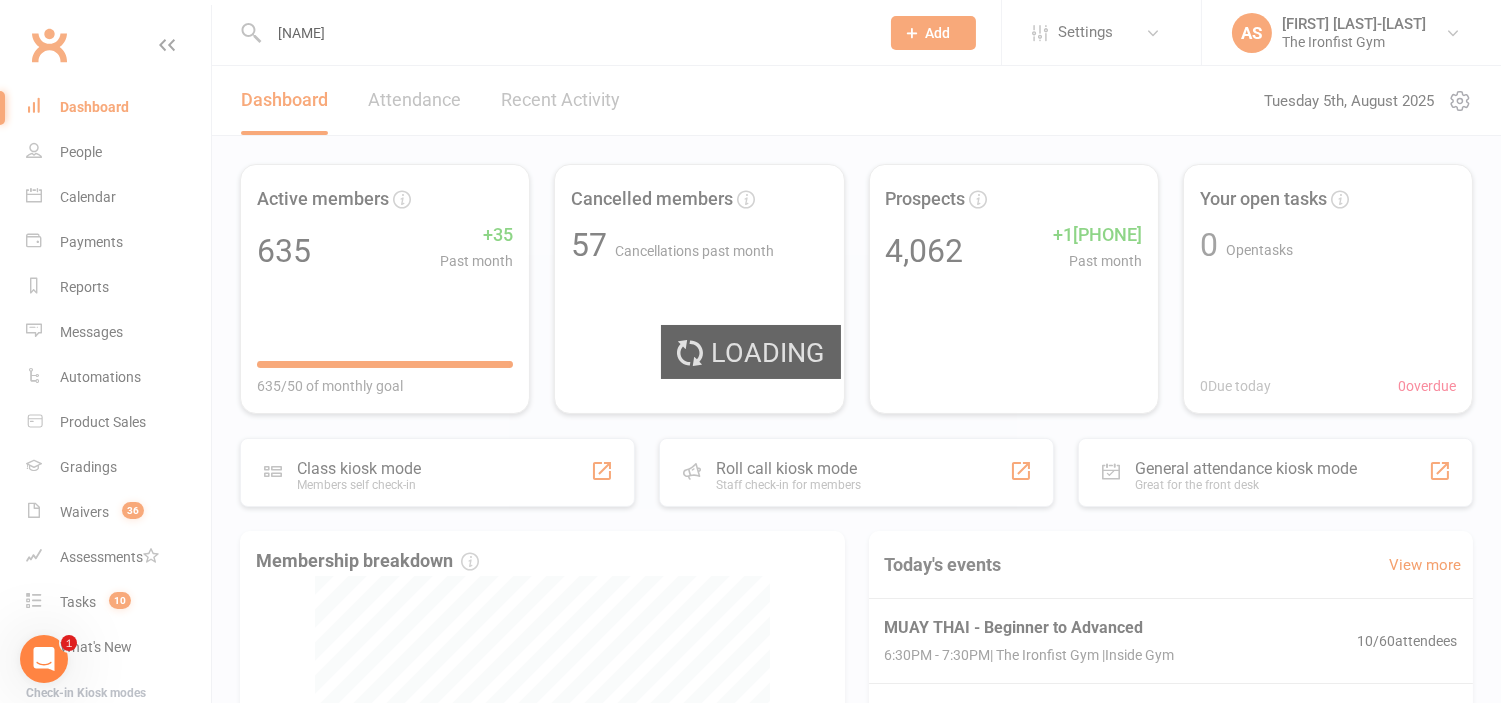 type 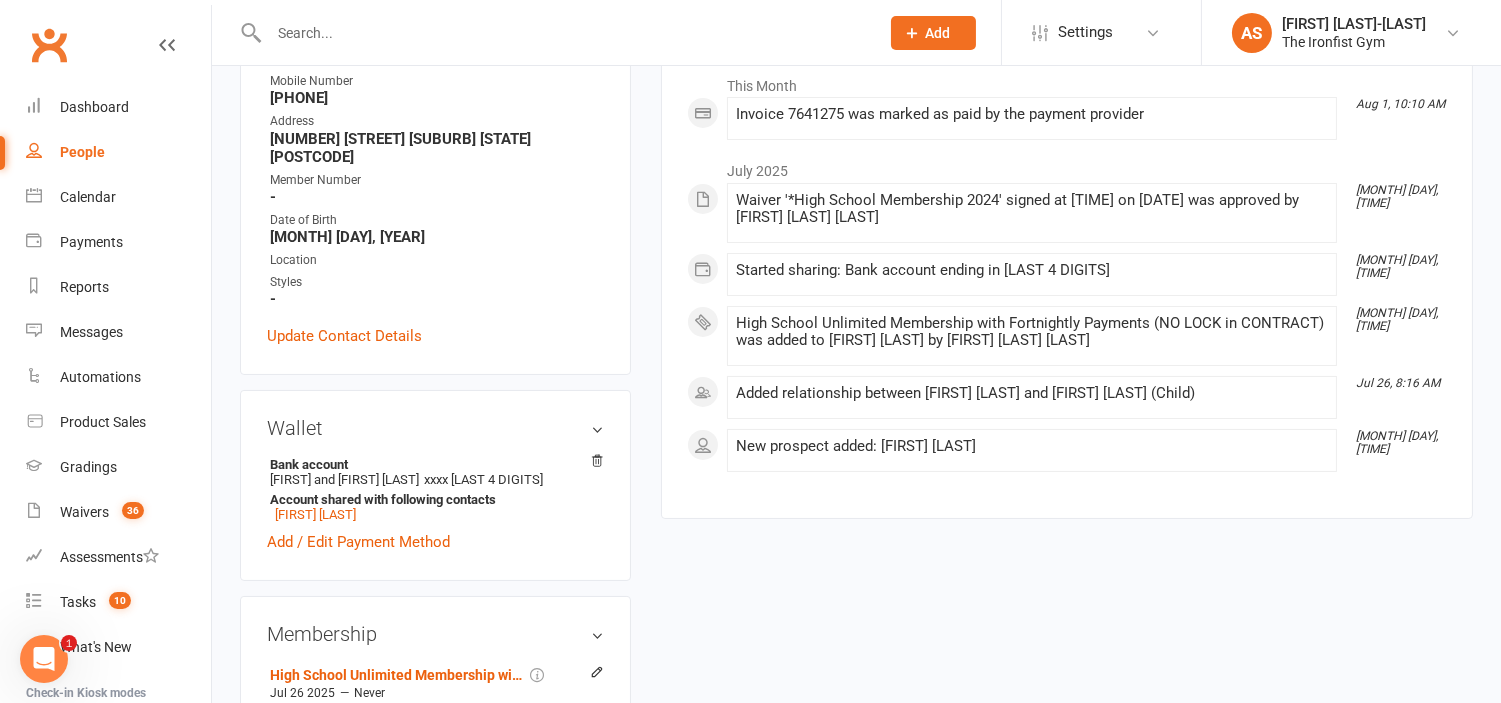 scroll, scrollTop: 310, scrollLeft: 0, axis: vertical 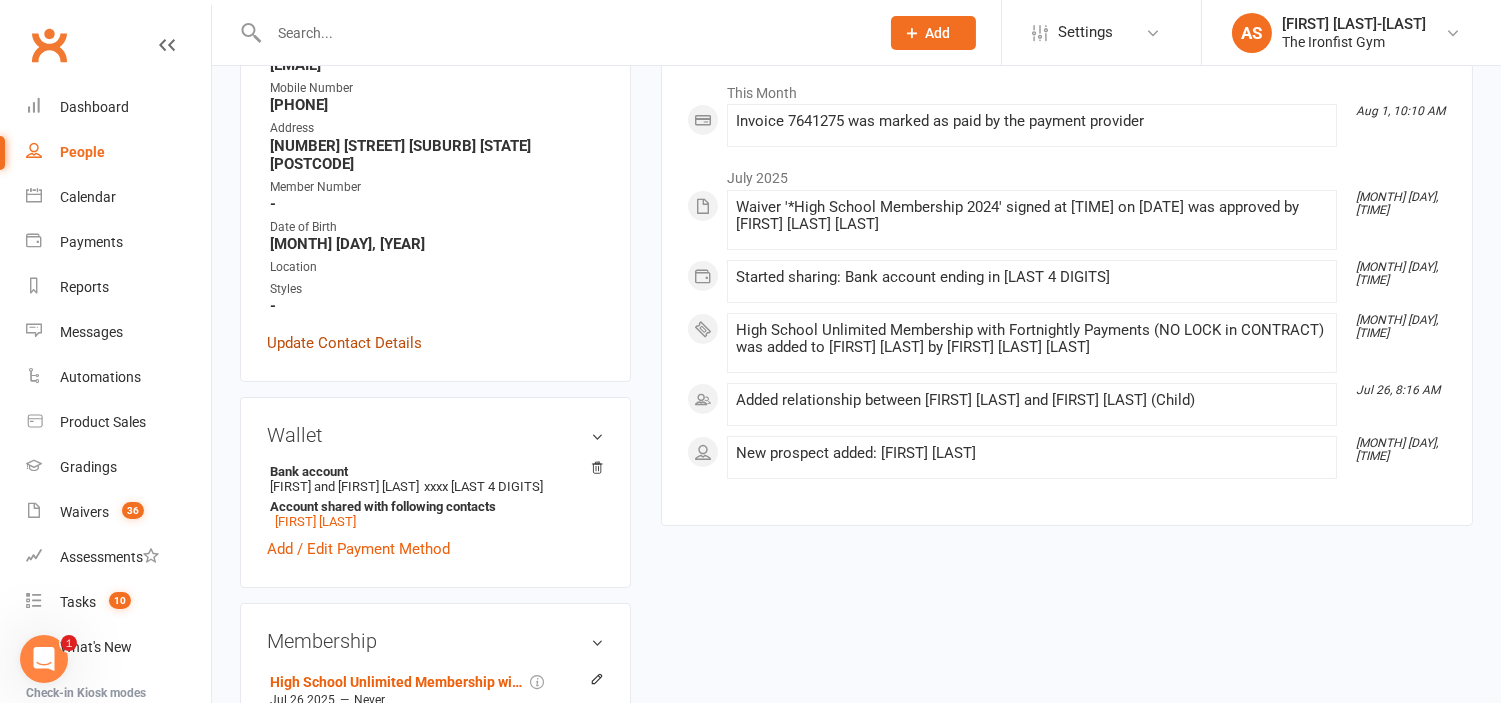 click on "Update Contact Details" at bounding box center (344, 343) 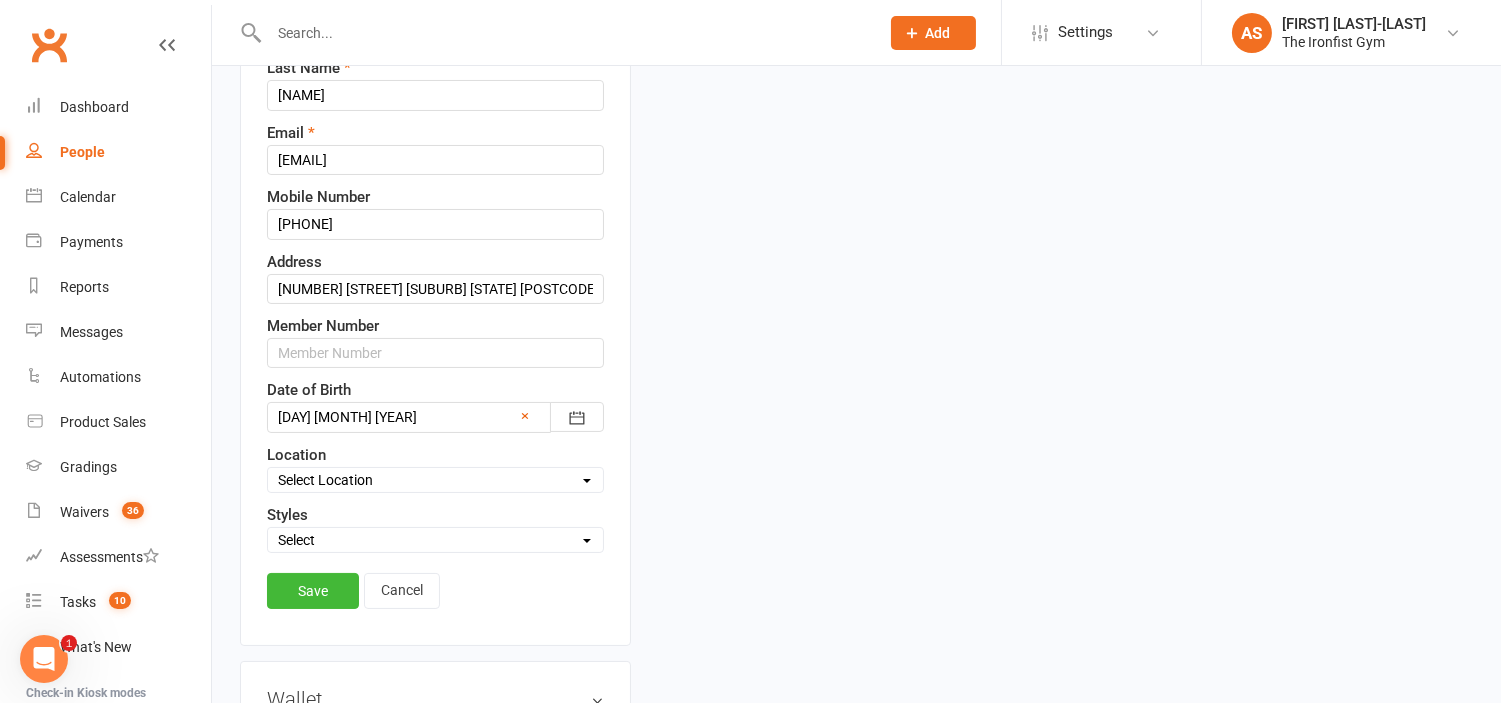 scroll, scrollTop: 395, scrollLeft: 0, axis: vertical 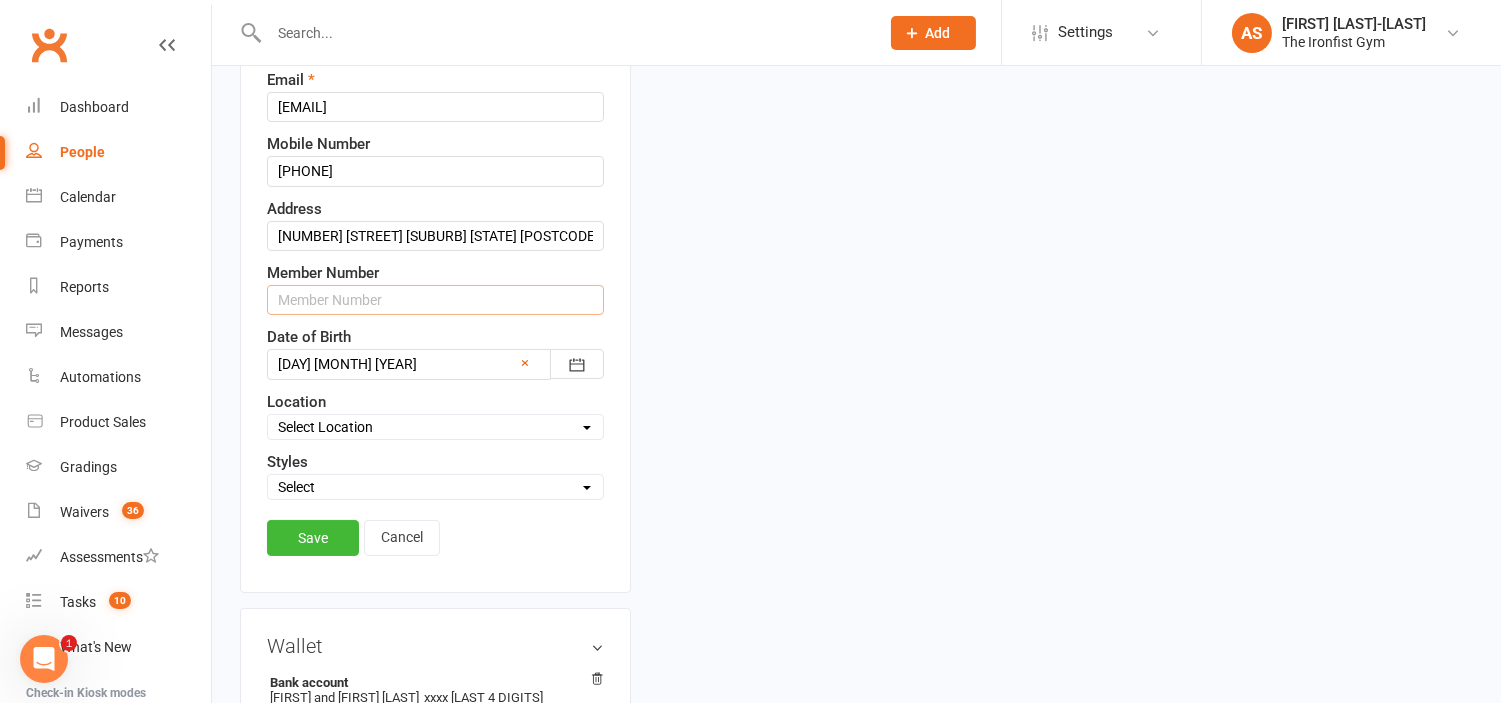 click at bounding box center [435, 300] 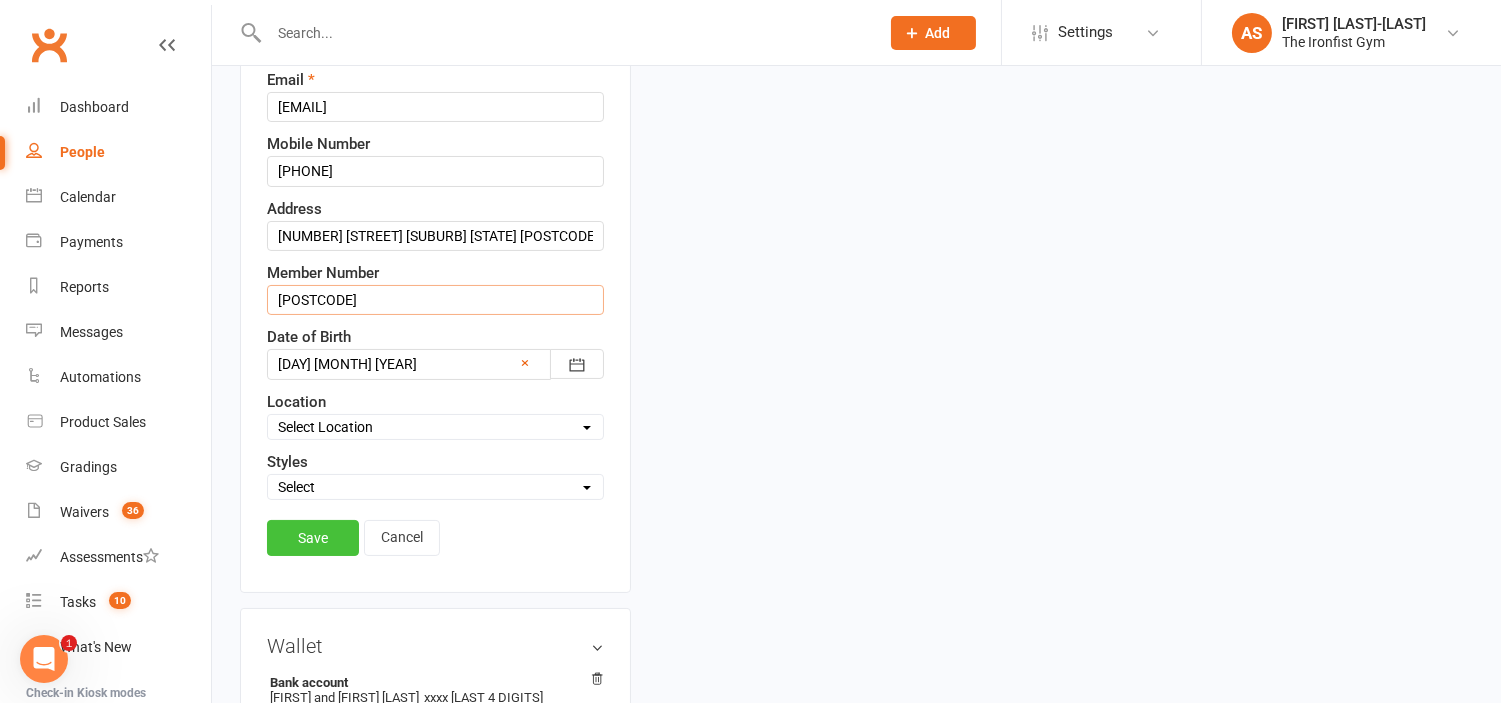 type on "2825" 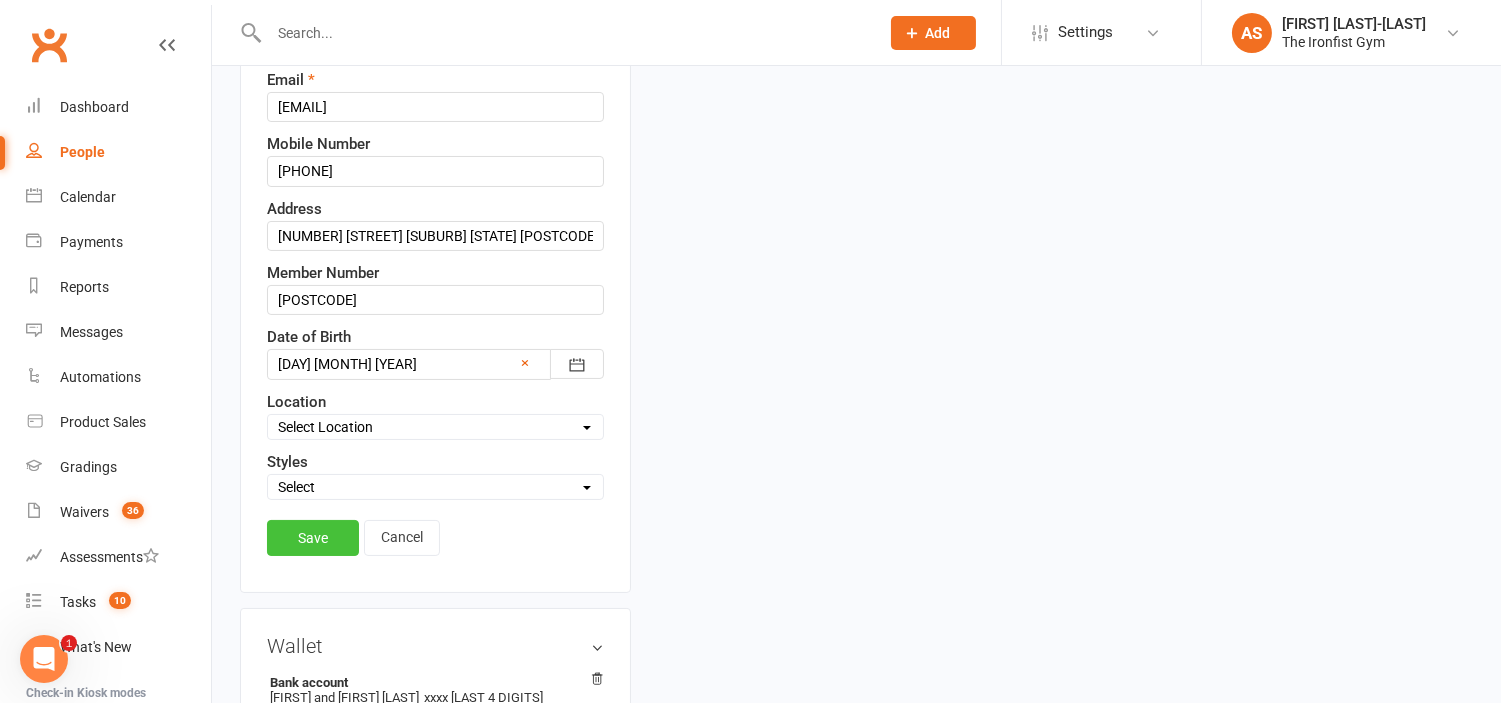 click on "Save" at bounding box center [313, 538] 